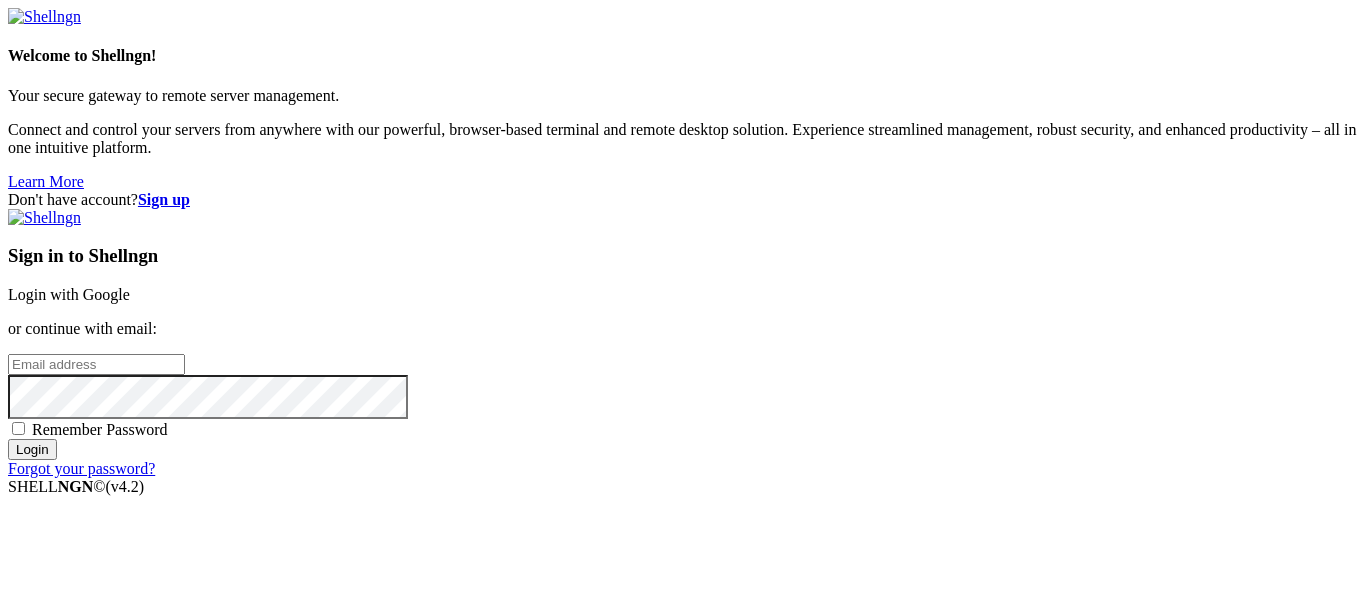 scroll, scrollTop: 0, scrollLeft: 0, axis: both 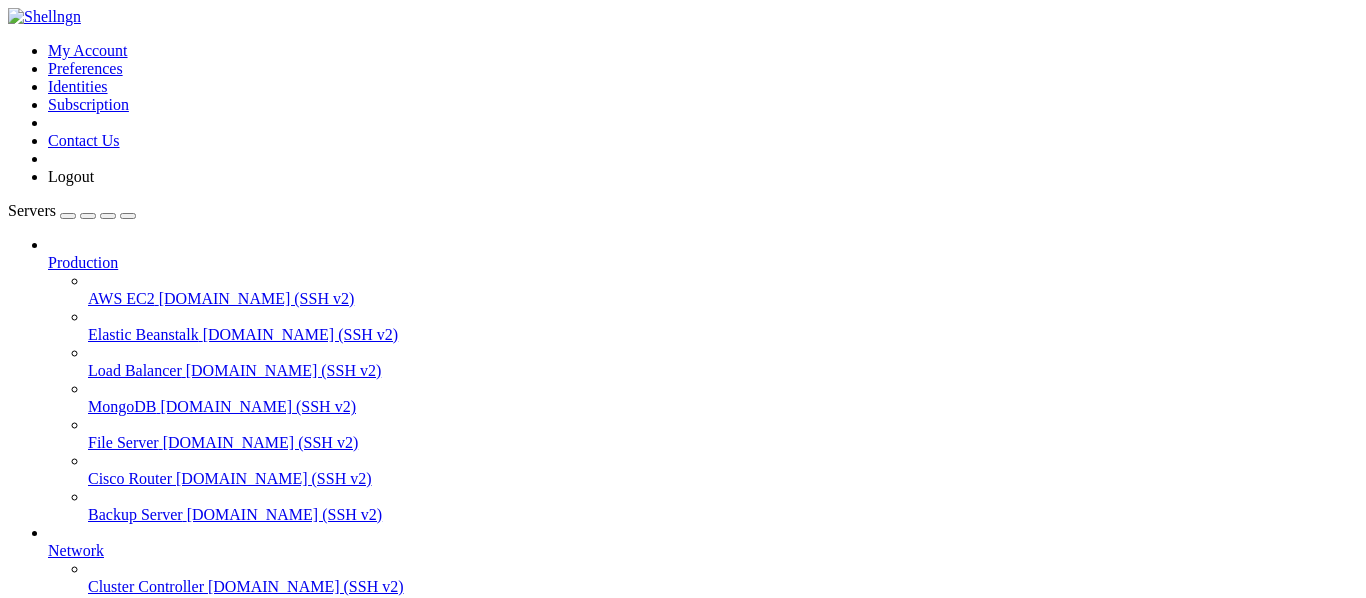 click on "Add Server" at bounding box center [683, 801] 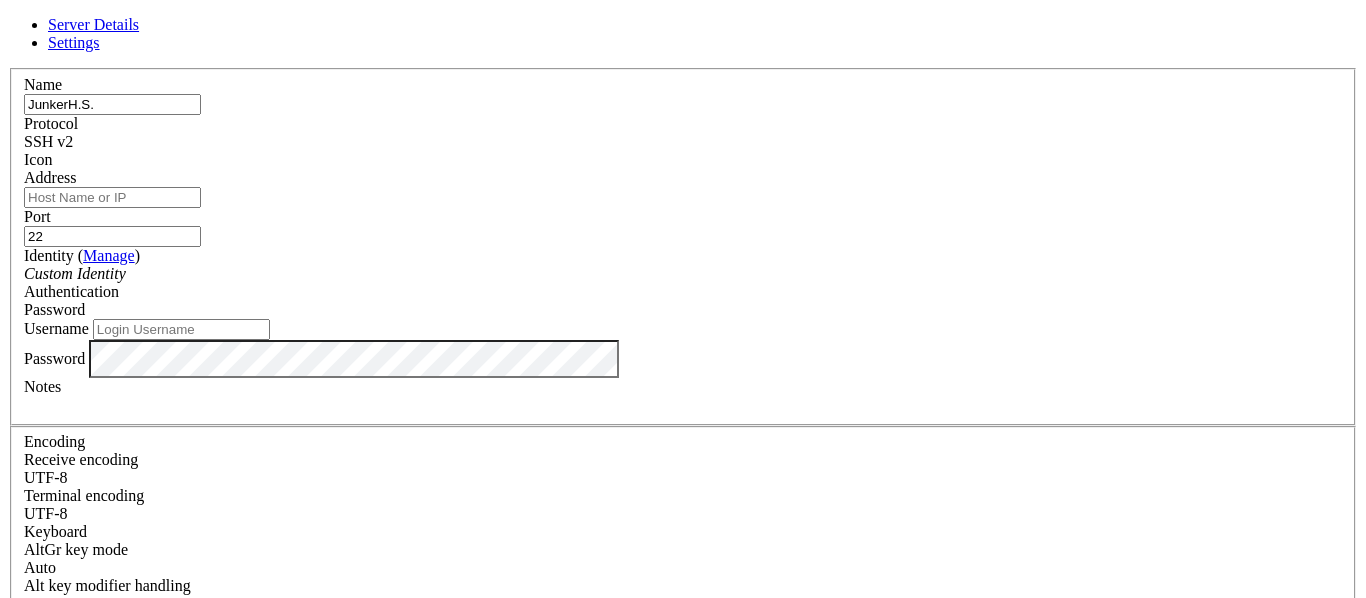 drag, startPoint x: 511, startPoint y: 138, endPoint x: 209, endPoint y: 167, distance: 303.3892 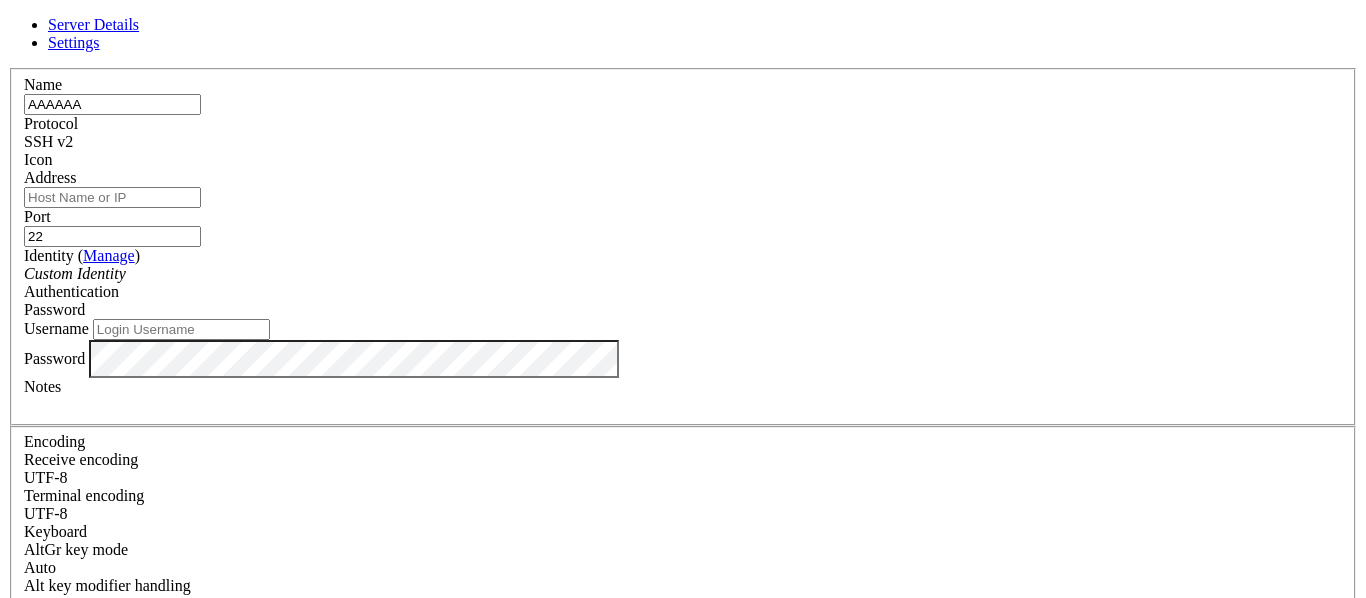 type on "AAAAAA" 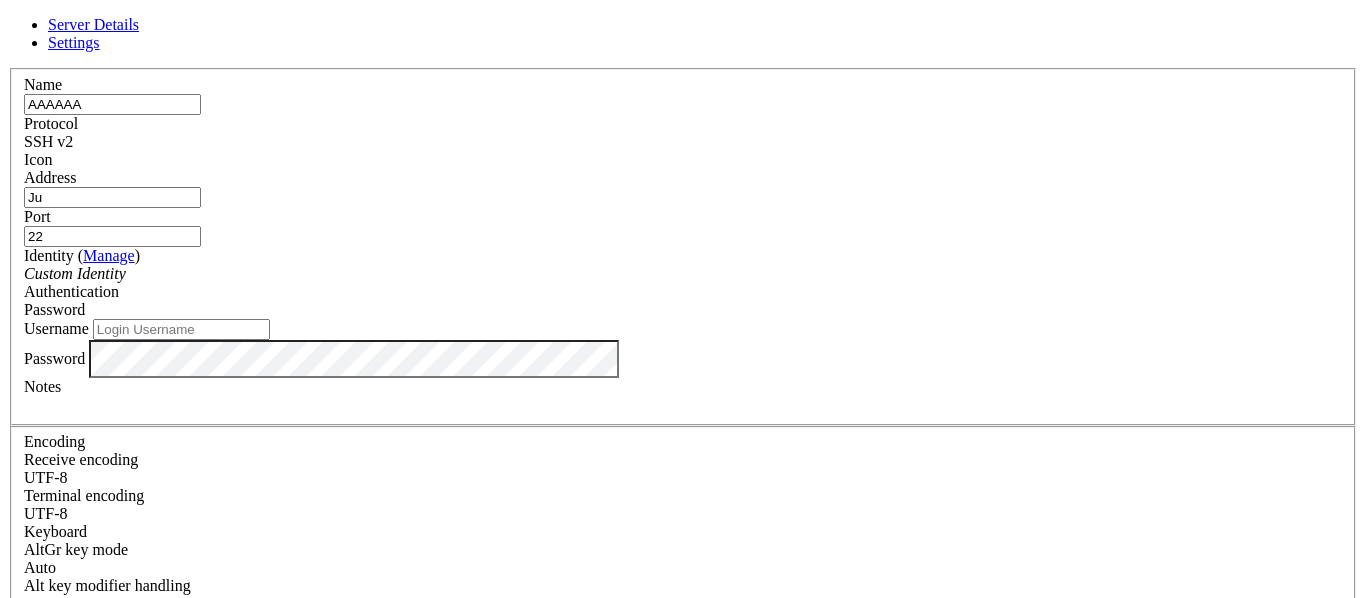 type on "J" 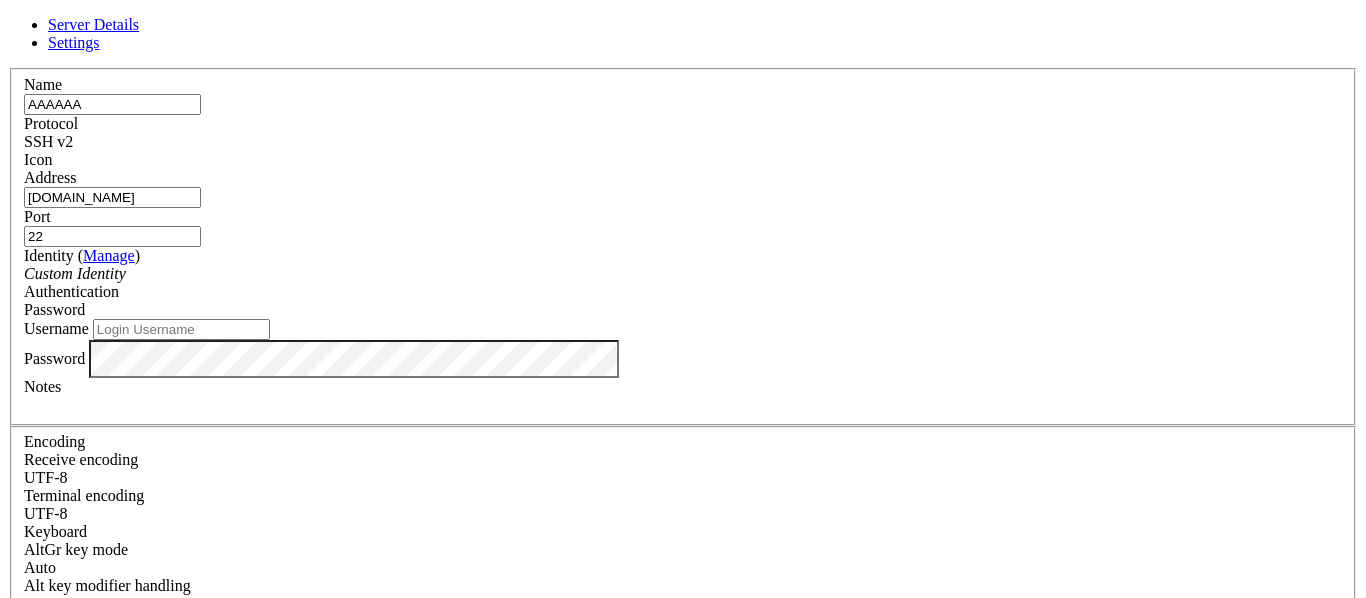 type on "[DOMAIN_NAME]" 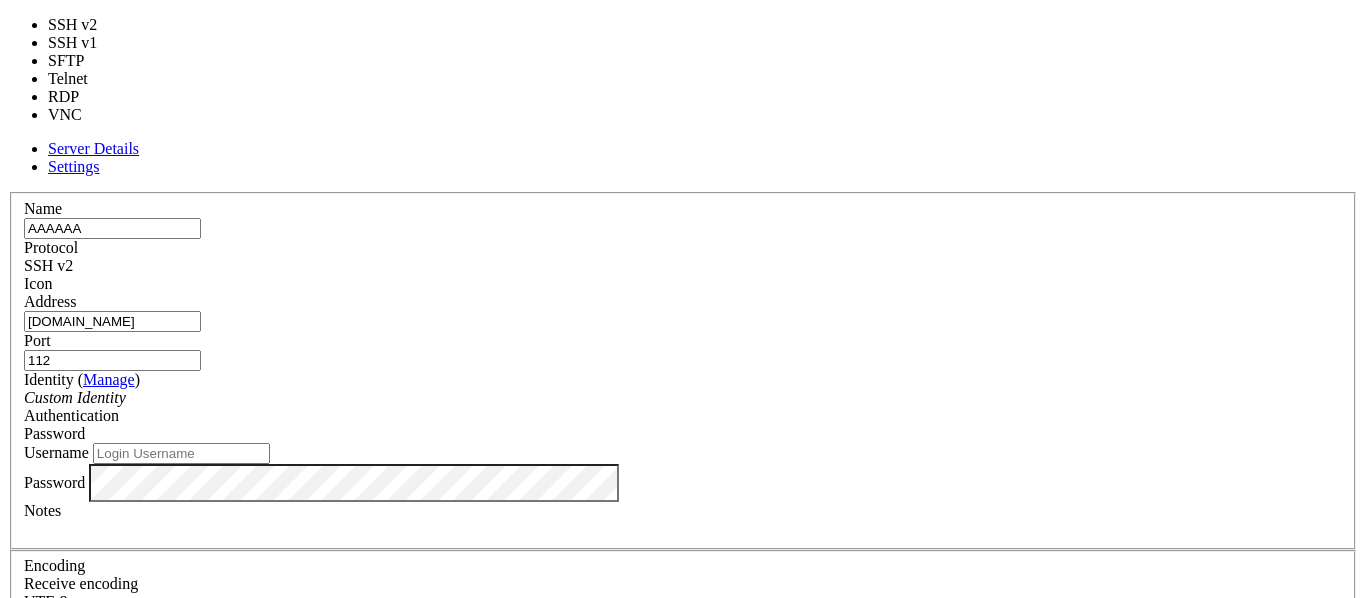 type on "3389" 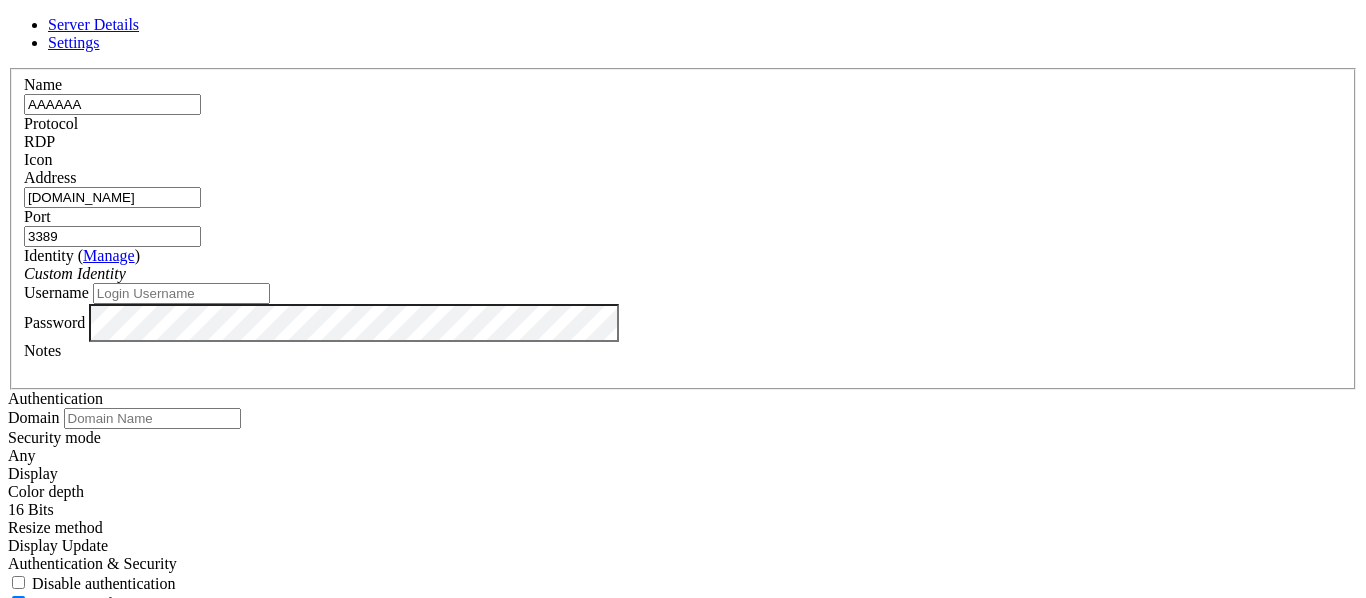 click on "Username" at bounding box center (181, 293) 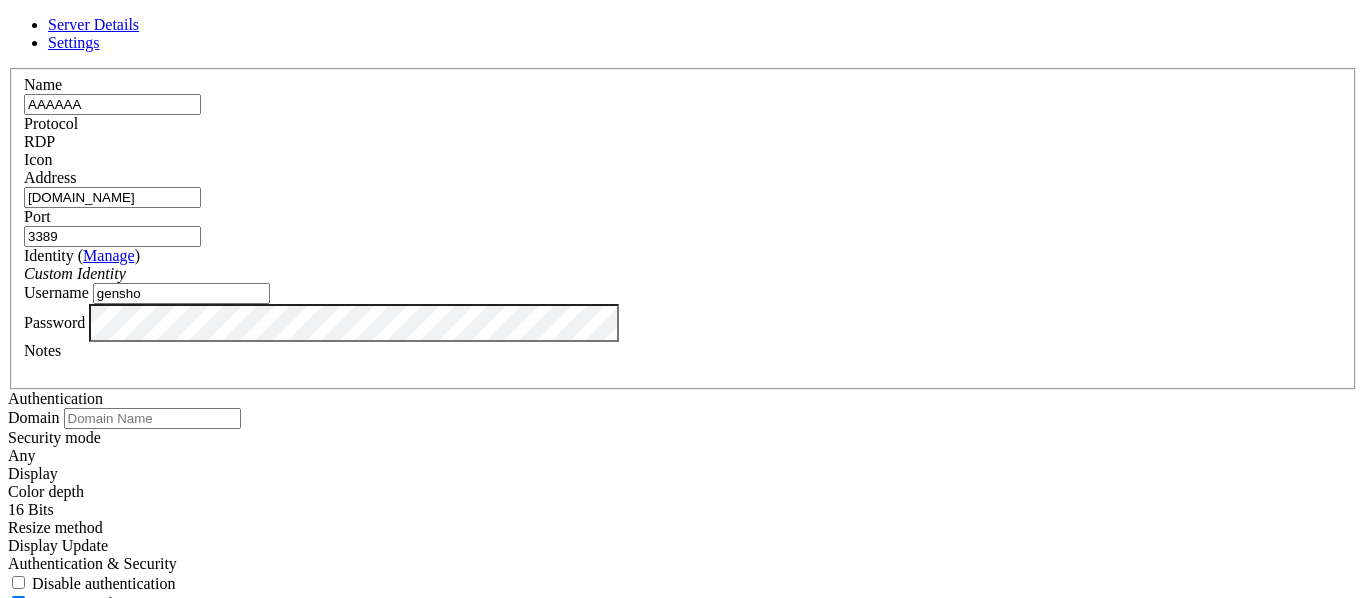 type on "gensho" 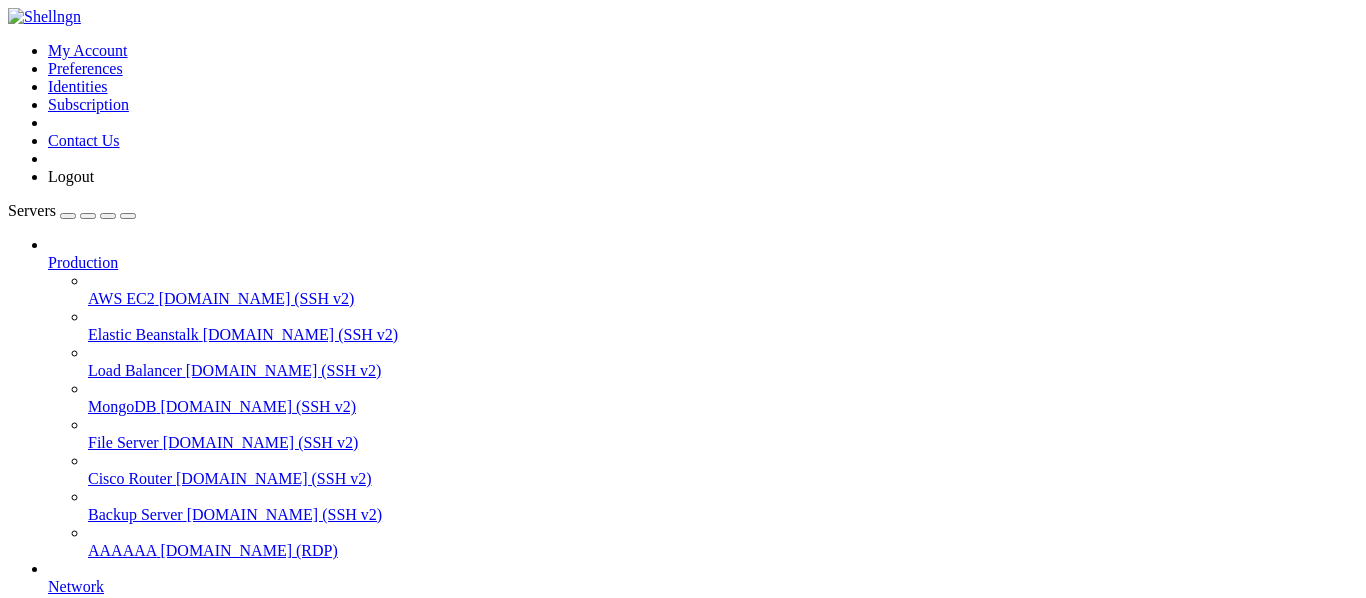 click on "AAAAAA" at bounding box center [122, 550] 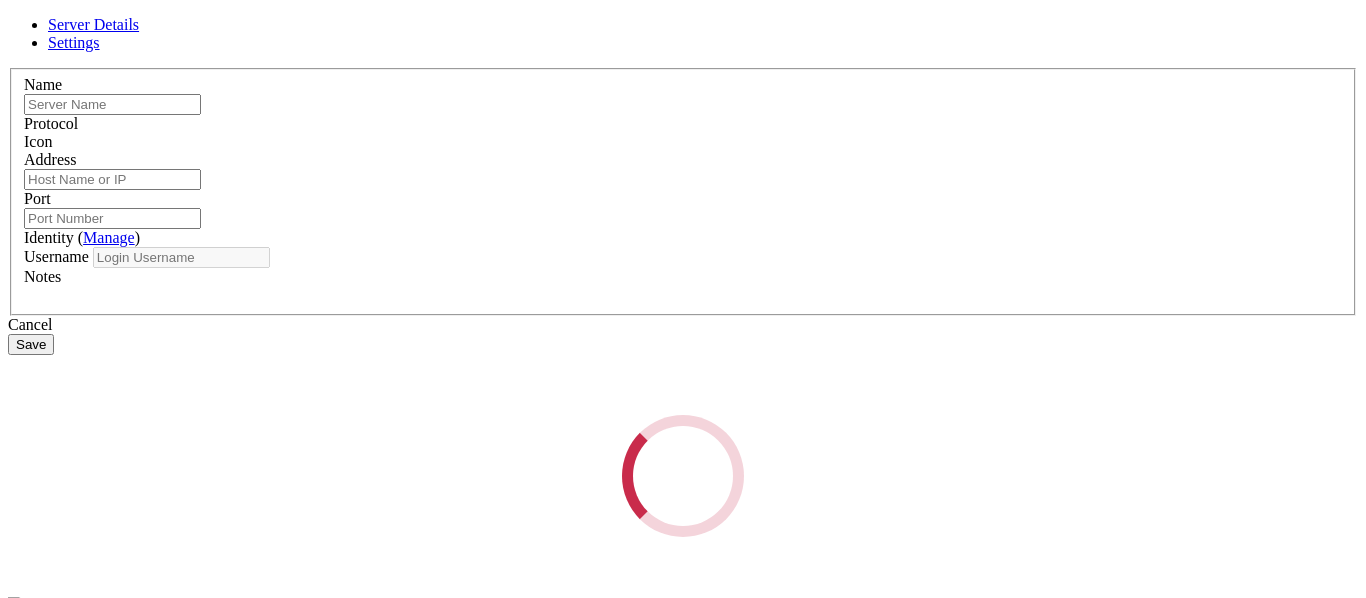 type on "AAAAAA" 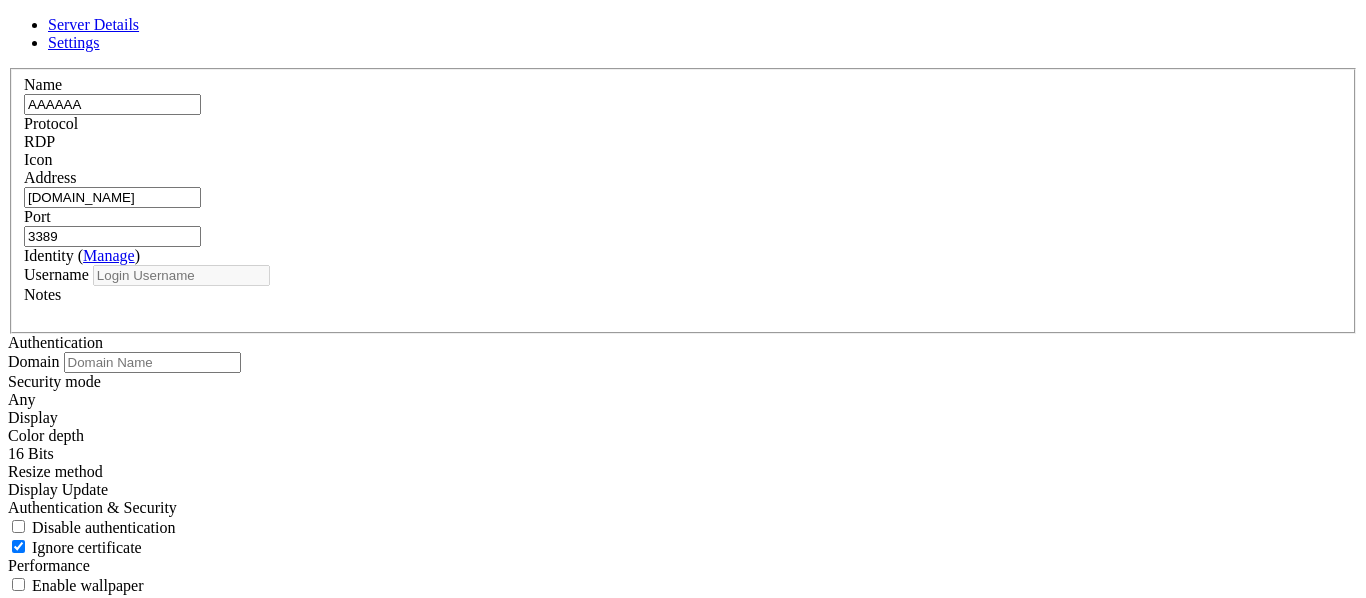 type on "gensho" 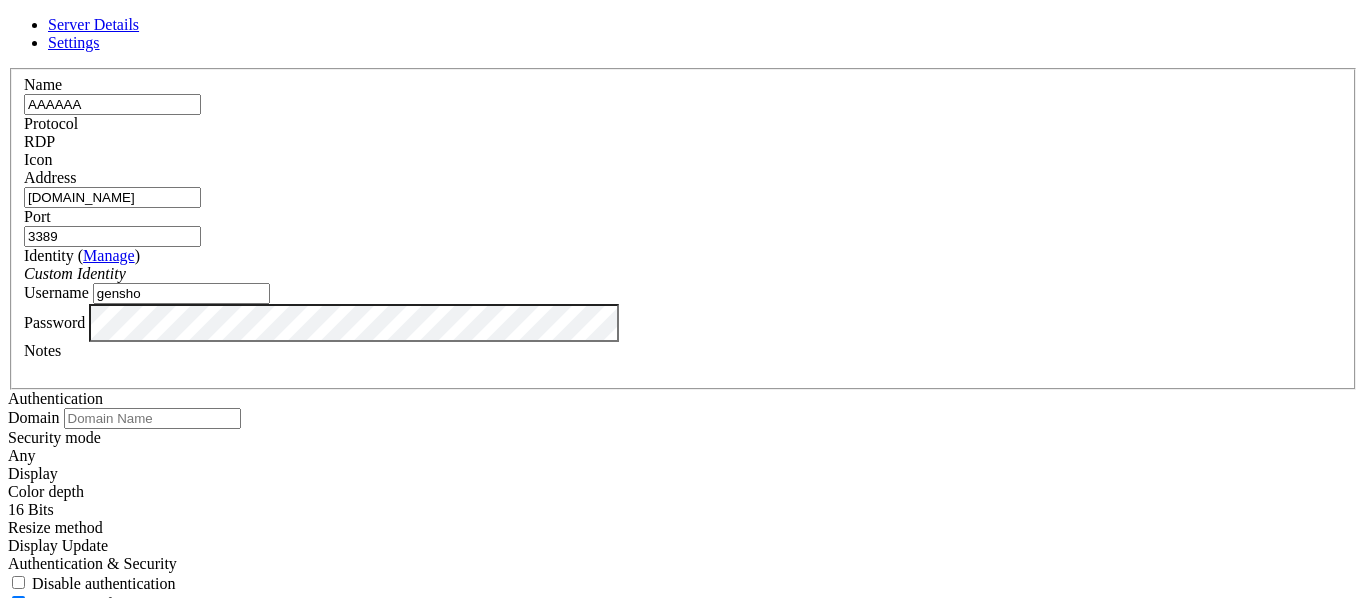 click on "[DOMAIN_NAME]" at bounding box center [112, 197] 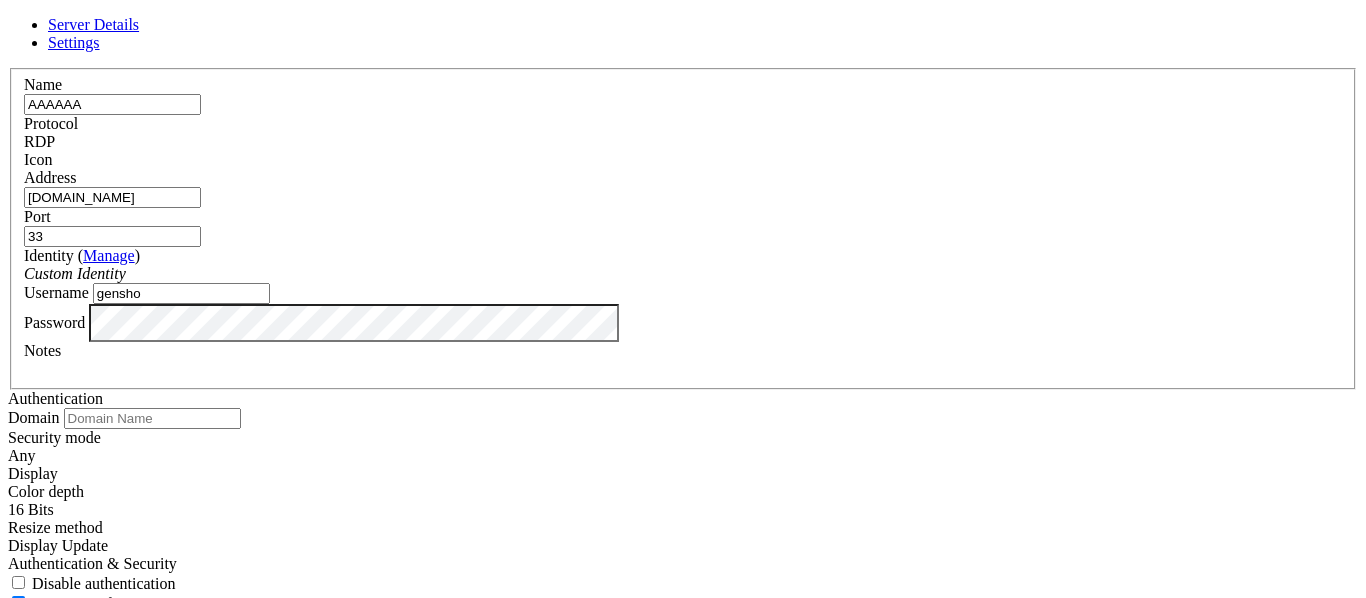 type on "3" 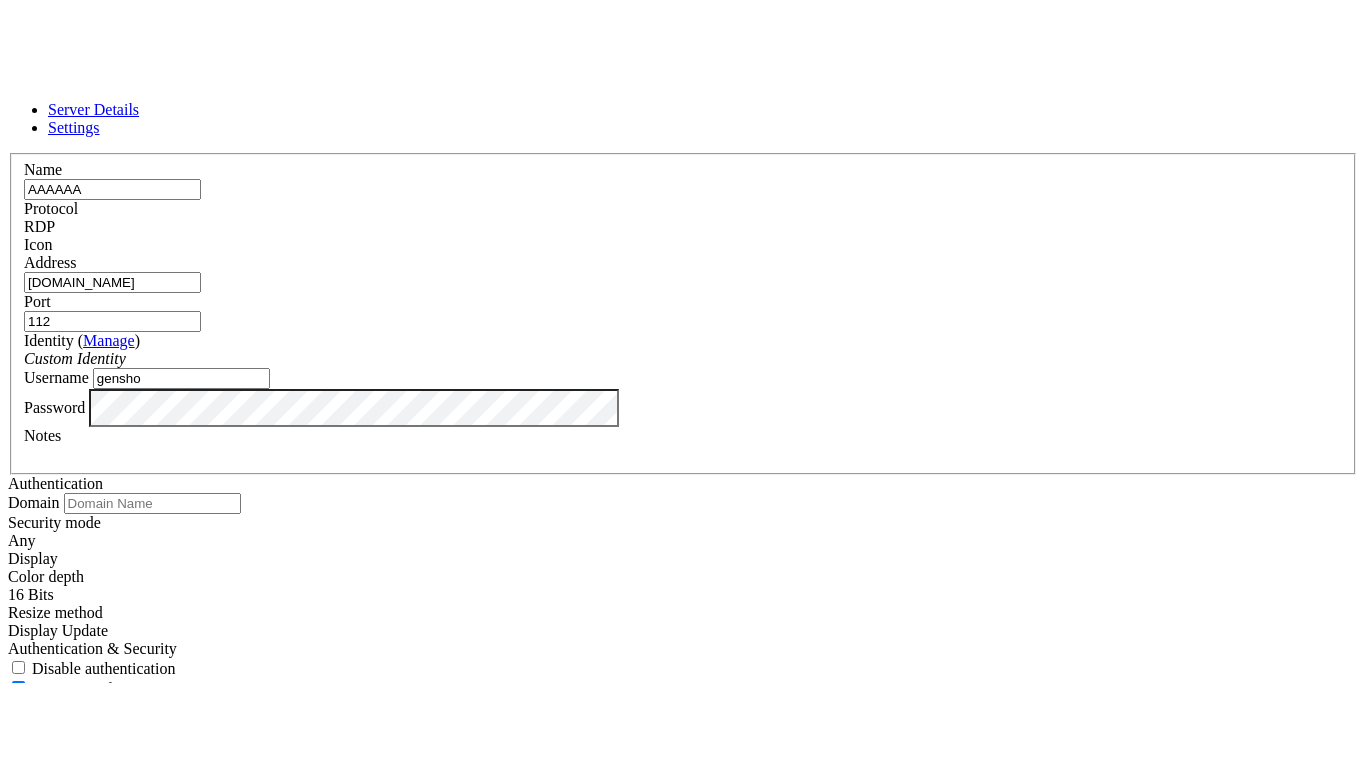 scroll, scrollTop: 37, scrollLeft: 0, axis: vertical 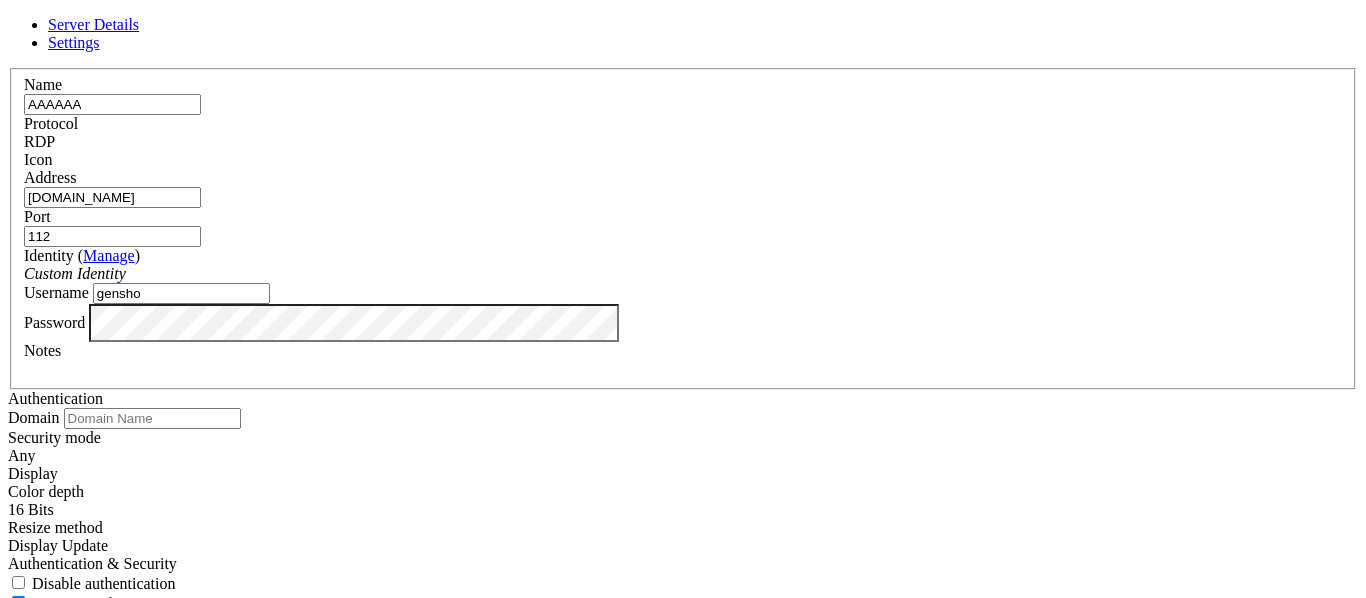 type on "112" 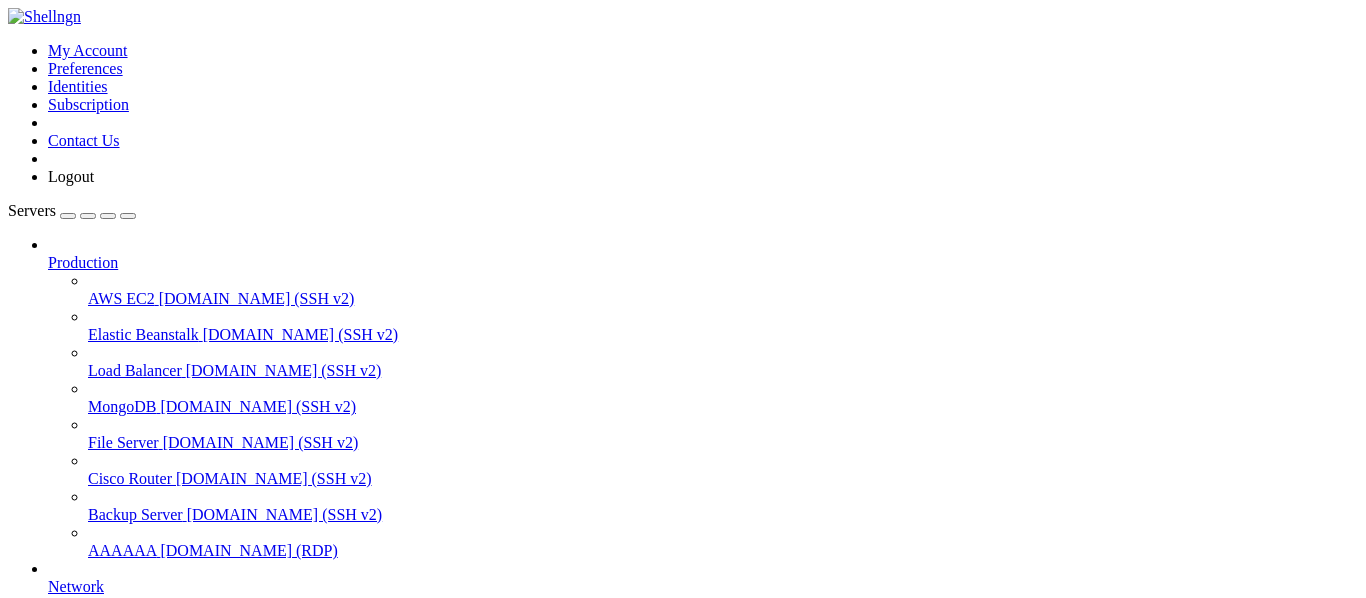 click on "Reconnect" at bounding box center [48, 1158] 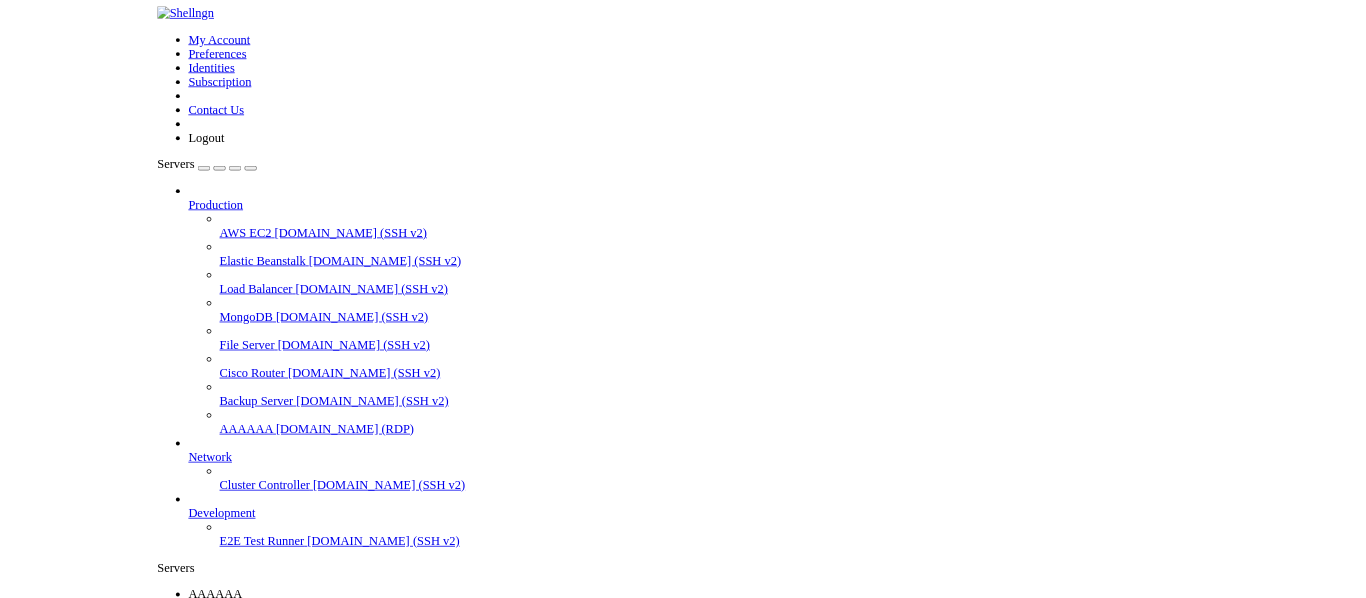 scroll, scrollTop: 39, scrollLeft: 0, axis: vertical 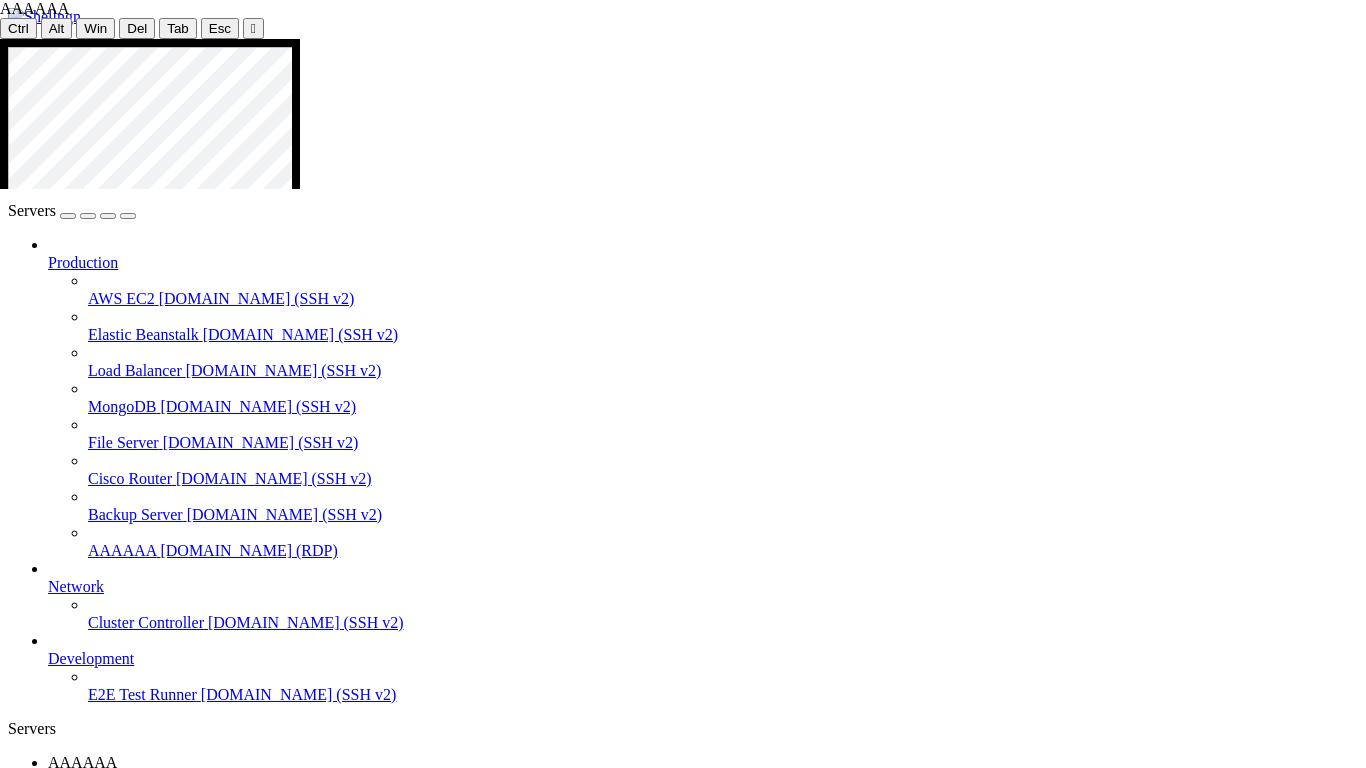 click at bounding box center (691, 1197) 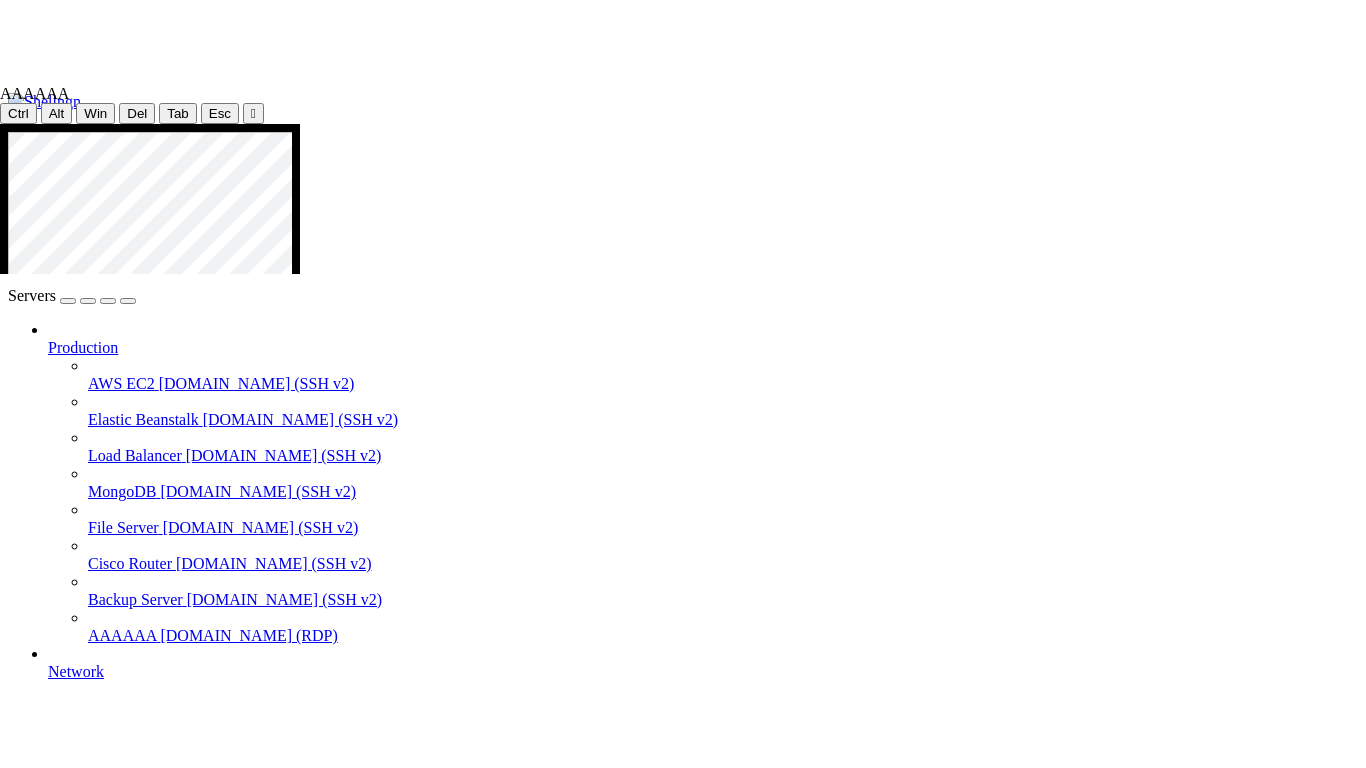 scroll, scrollTop: 209, scrollLeft: 0, axis: vertical 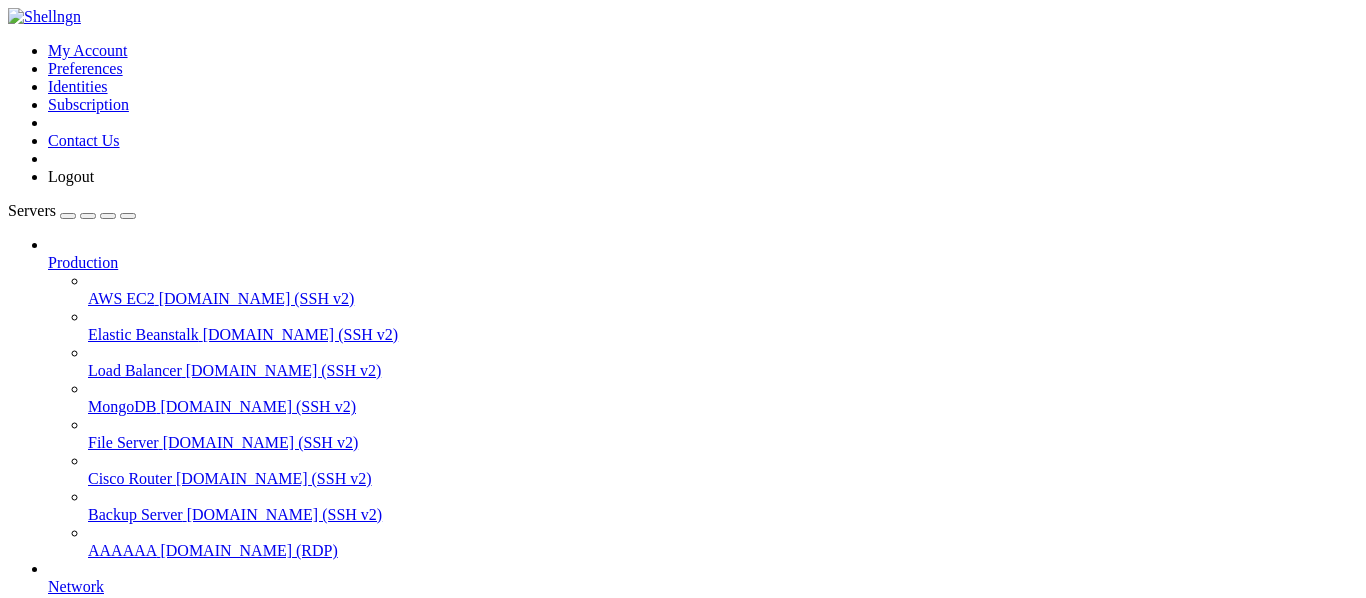 click at bounding box center (574, 1683) 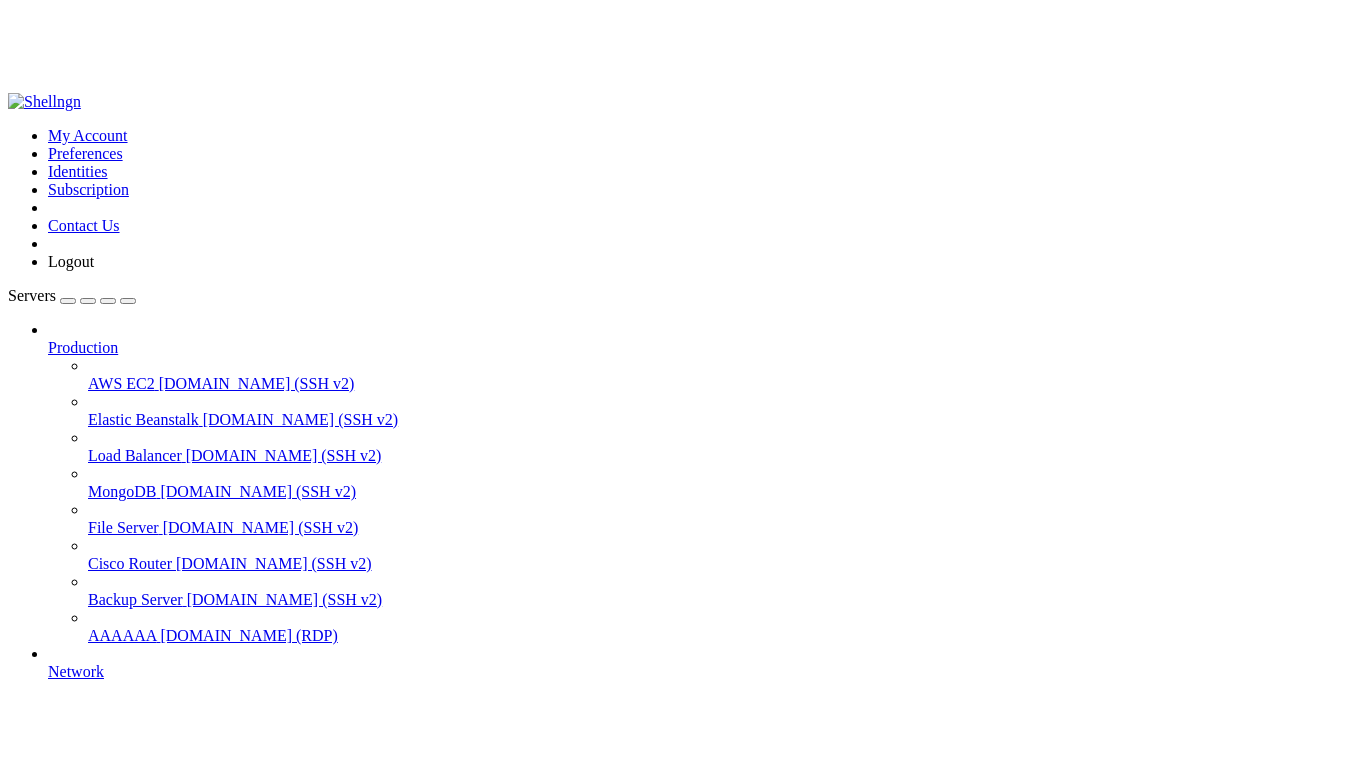 scroll, scrollTop: 209, scrollLeft: 0, axis: vertical 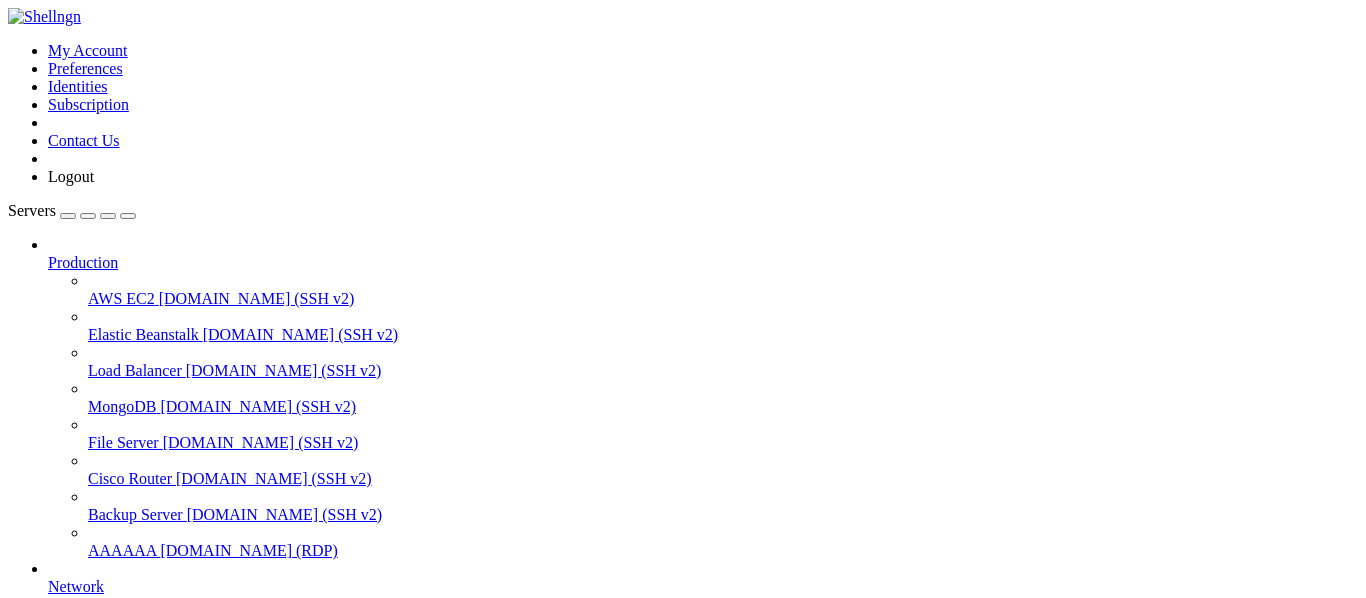click on "" at bounding box center [261, 940] 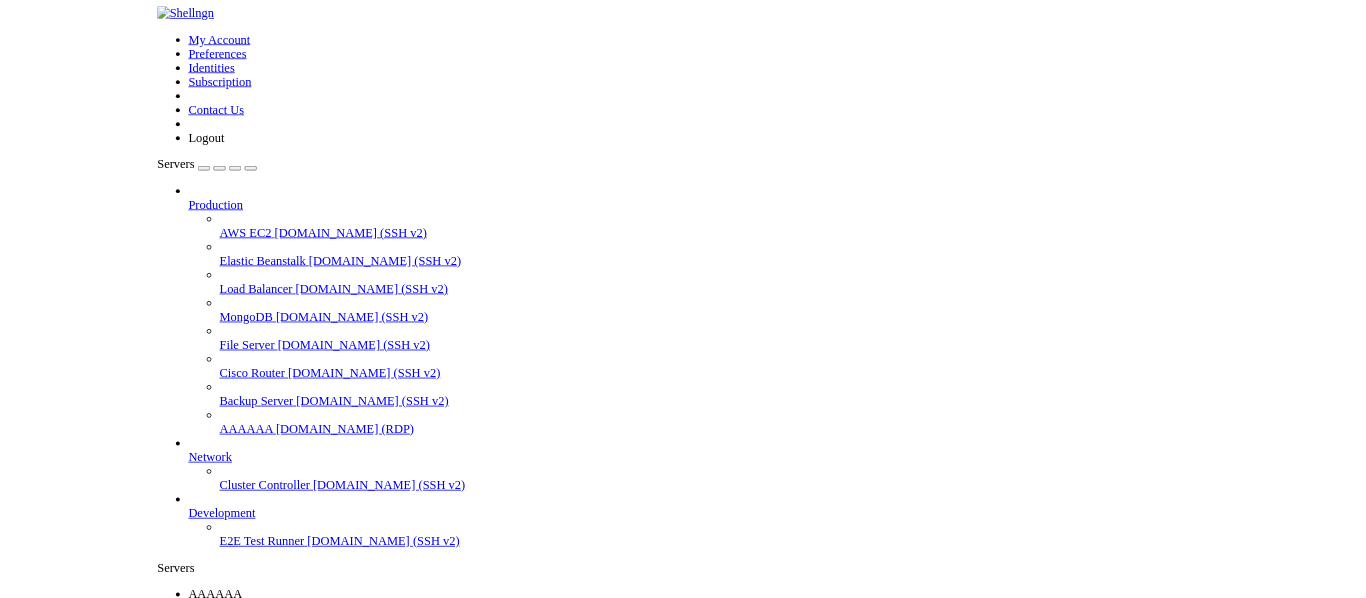 scroll, scrollTop: 39, scrollLeft: 0, axis: vertical 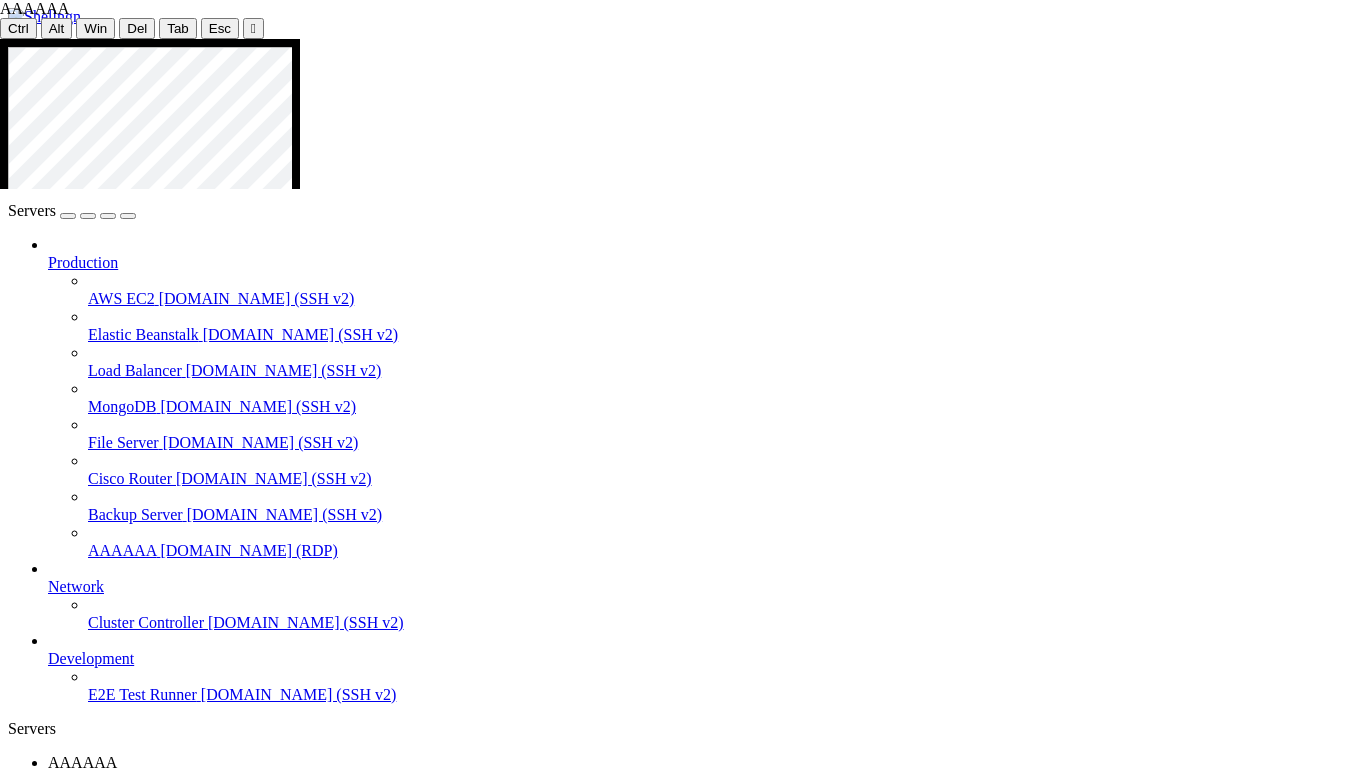 click at bounding box center [691, 1175] 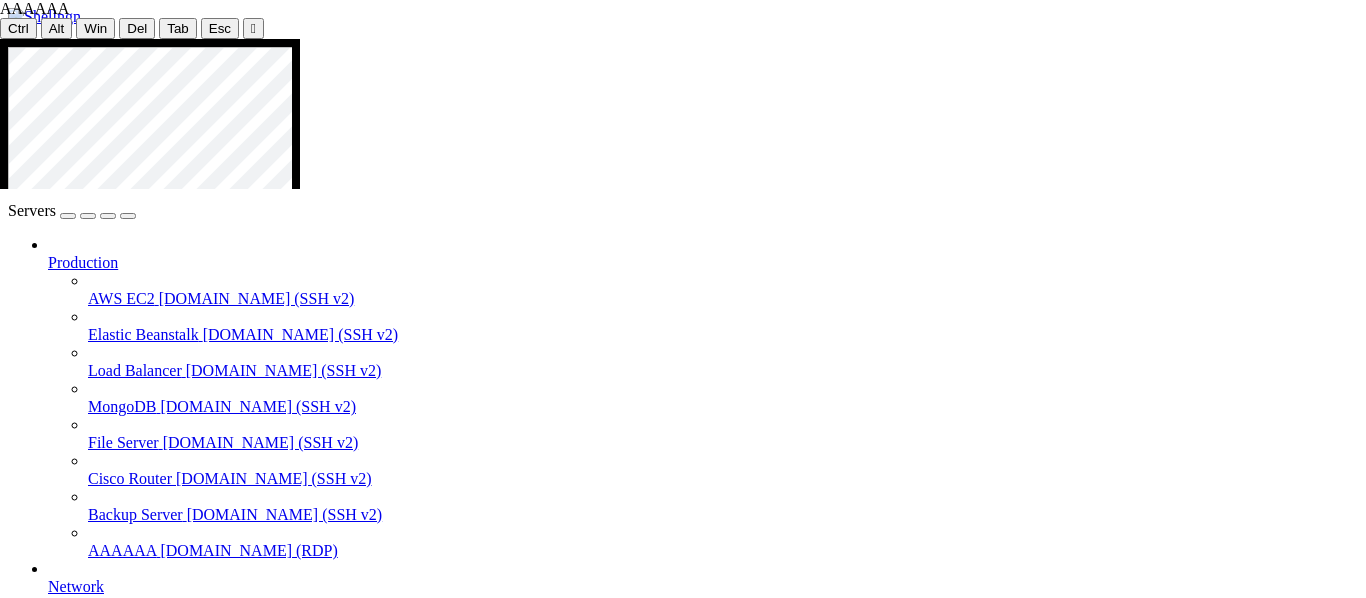 scroll, scrollTop: 209, scrollLeft: 0, axis: vertical 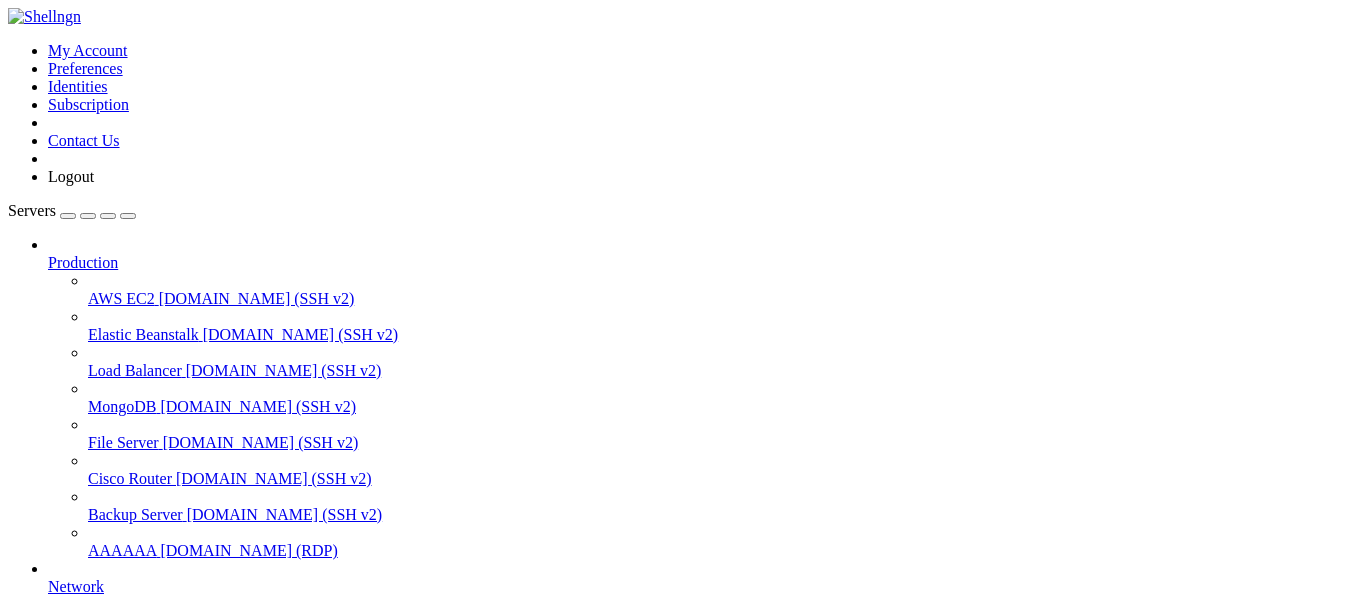 click at bounding box center [8, 806] 